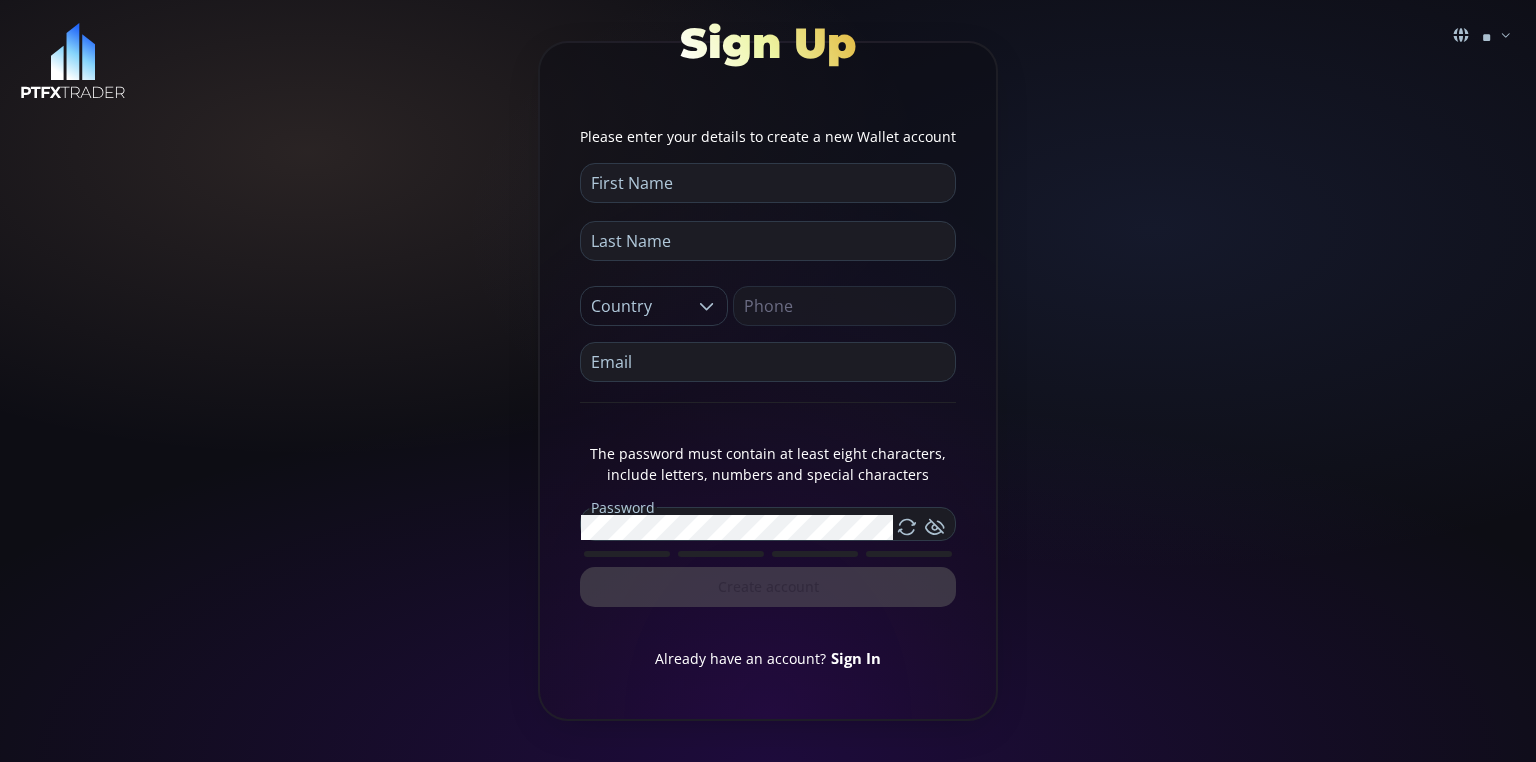 scroll, scrollTop: 0, scrollLeft: 0, axis: both 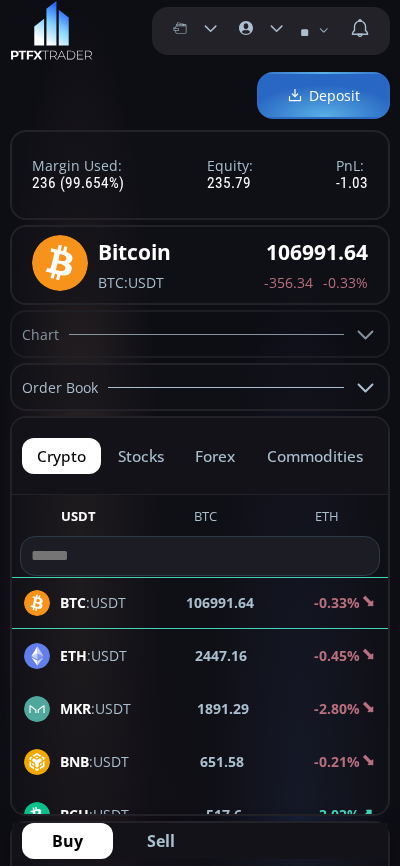 click on "stocks" 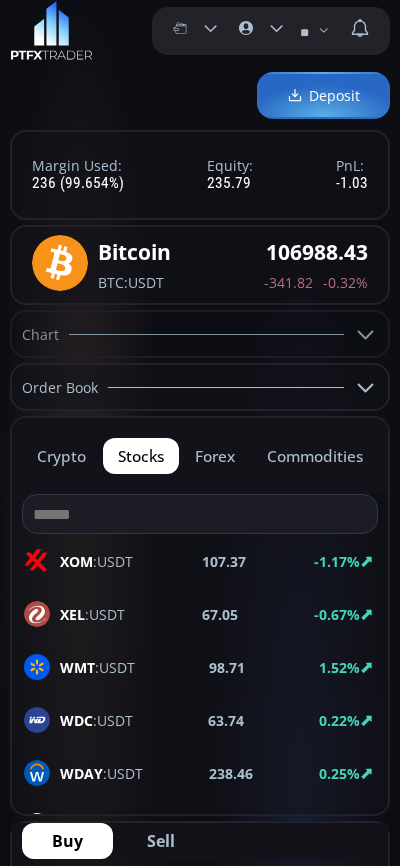 click on "forex" 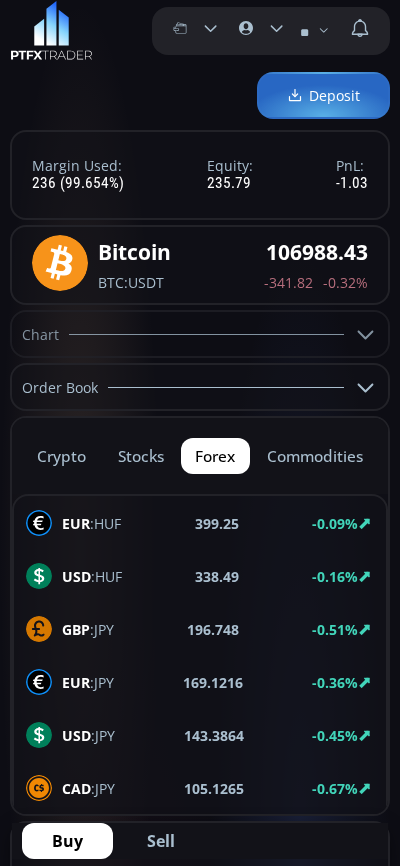 click on "commodities" 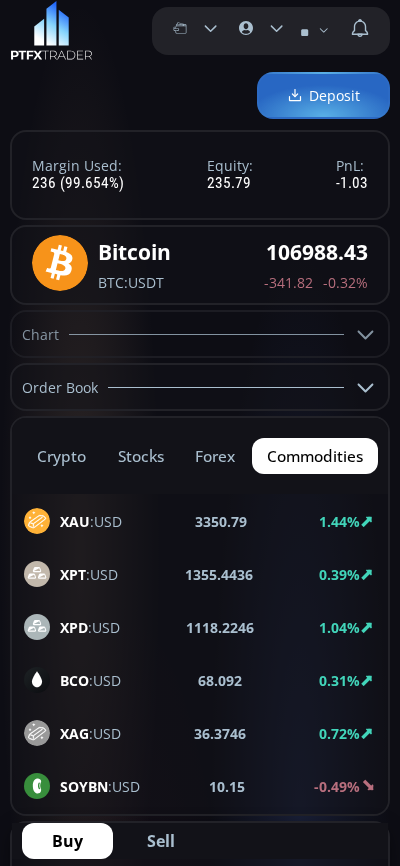 click on "crypto" 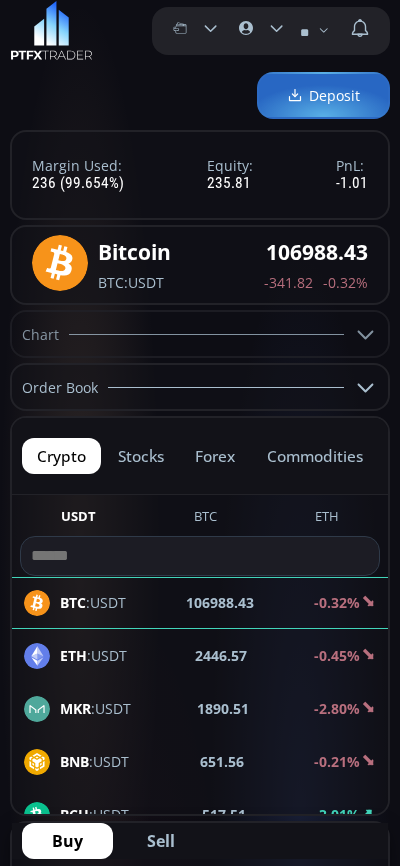 click on "Deposit" at bounding box center [323, 95] 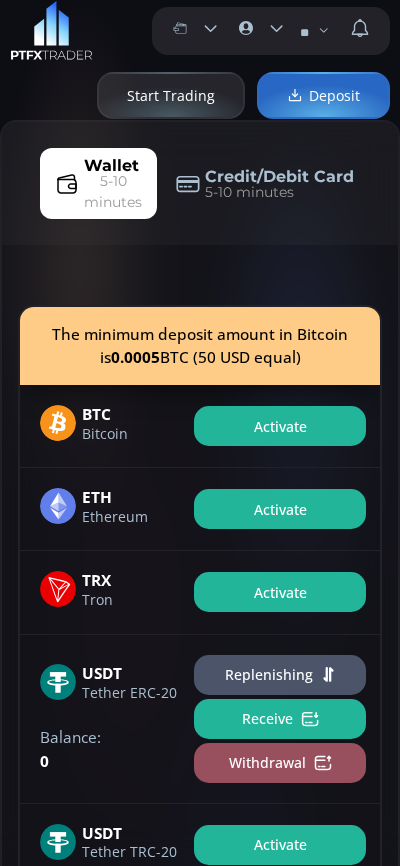 click at bounding box center (51, 31) 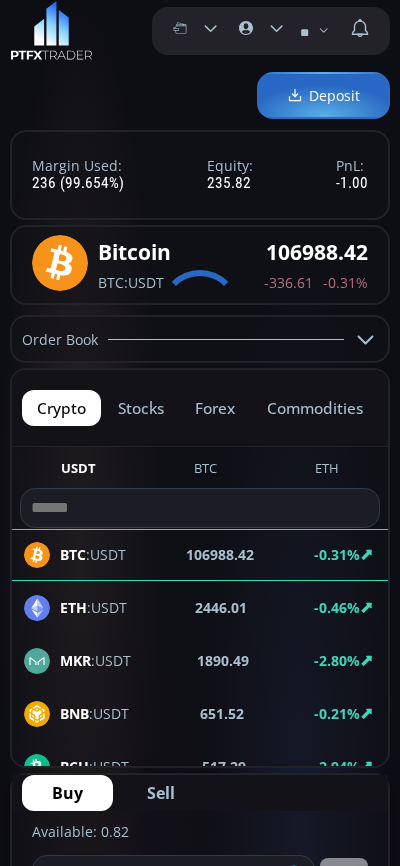 scroll, scrollTop: 0, scrollLeft: 0, axis: both 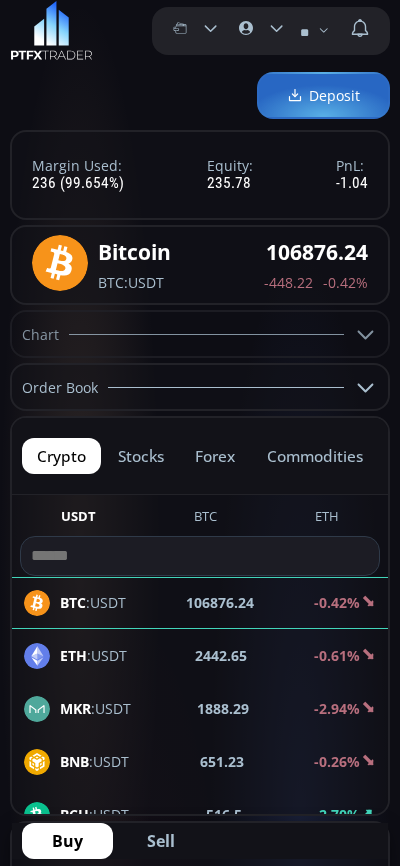 click on "Deposit" at bounding box center (323, 95) 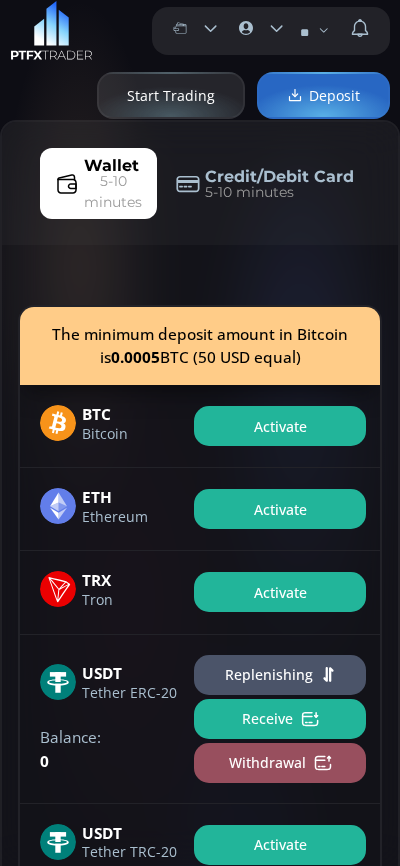 click on "Credit/Debit Card" at bounding box center (279, 177) 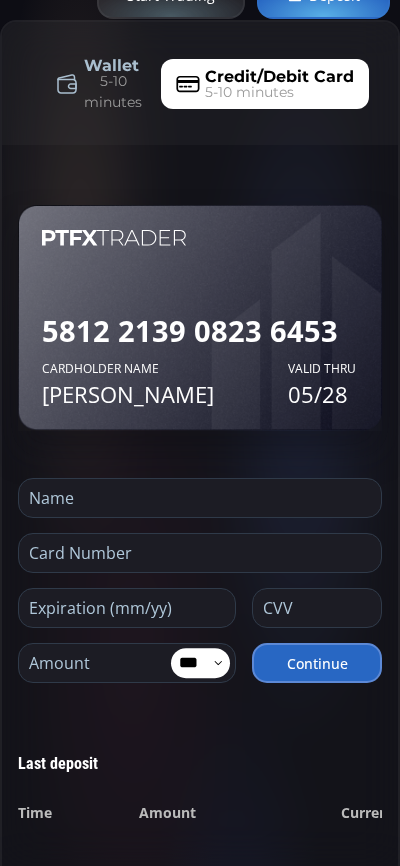 scroll, scrollTop: 300, scrollLeft: 0, axis: vertical 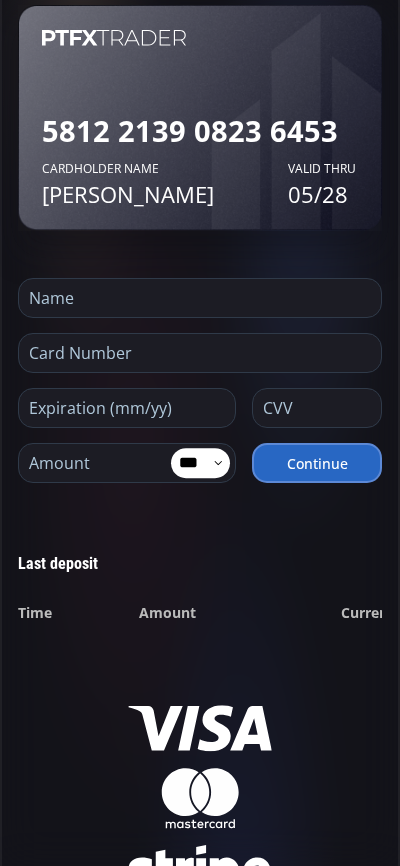 click at bounding box center [195, 298] 